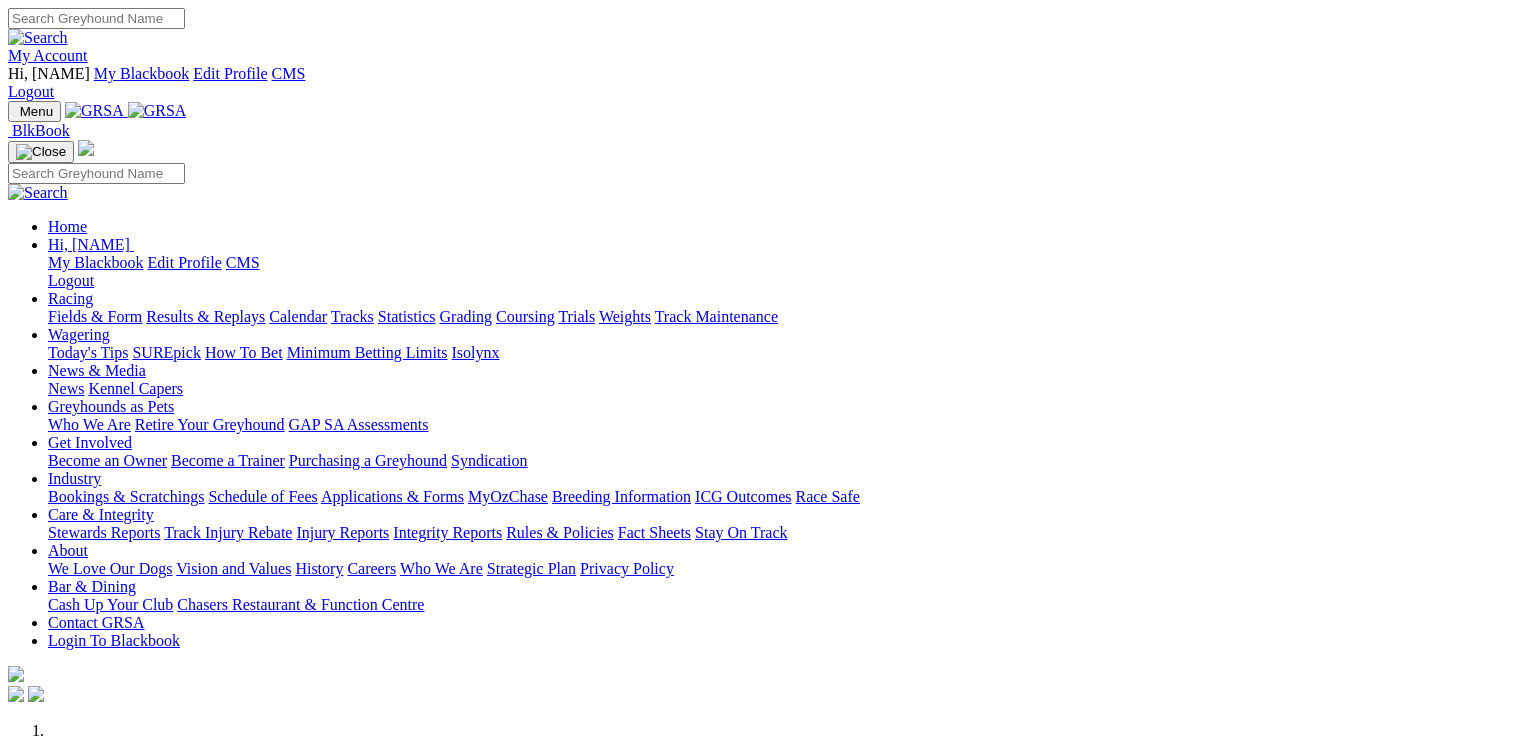 scroll, scrollTop: 0, scrollLeft: 0, axis: both 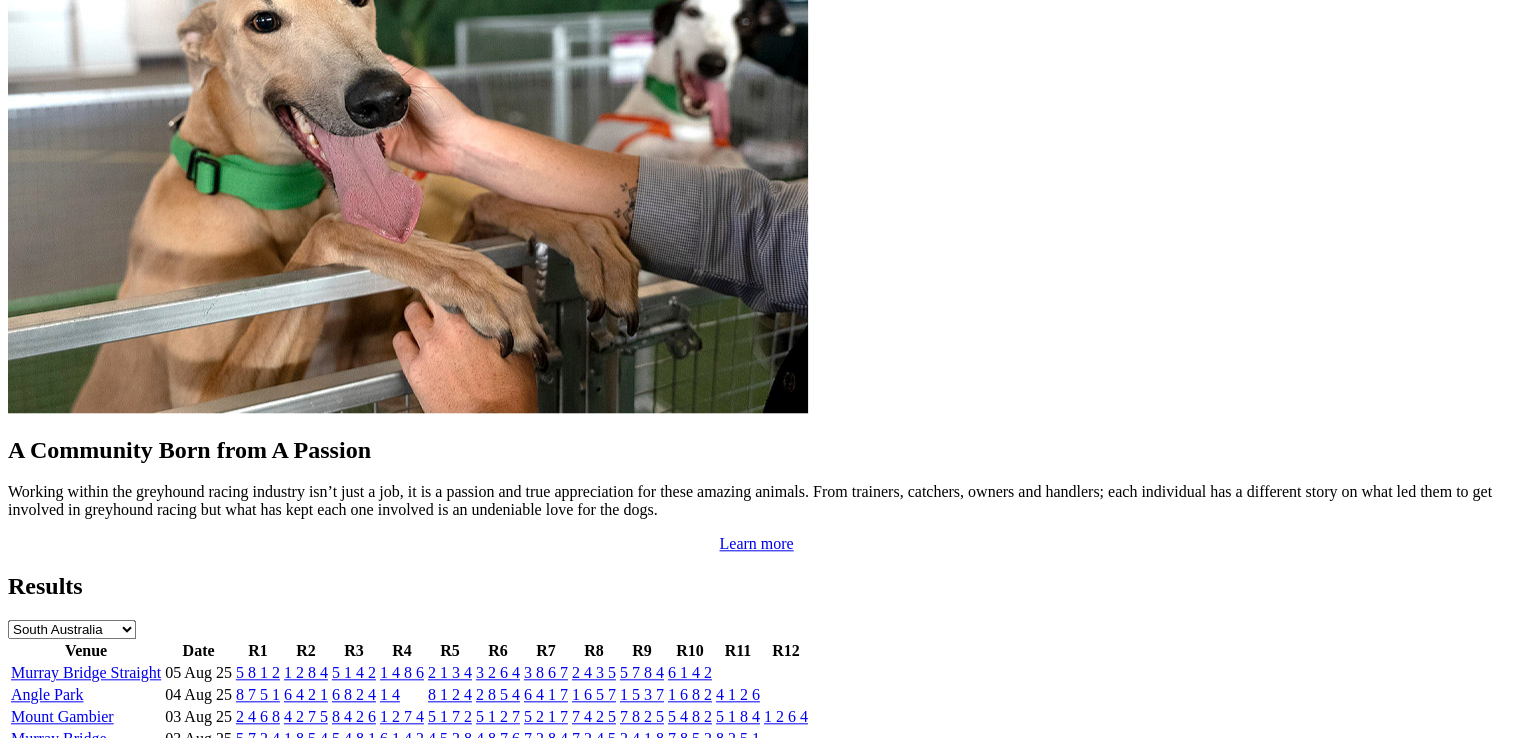 click on "Angle Park" at bounding box center (47, 694) 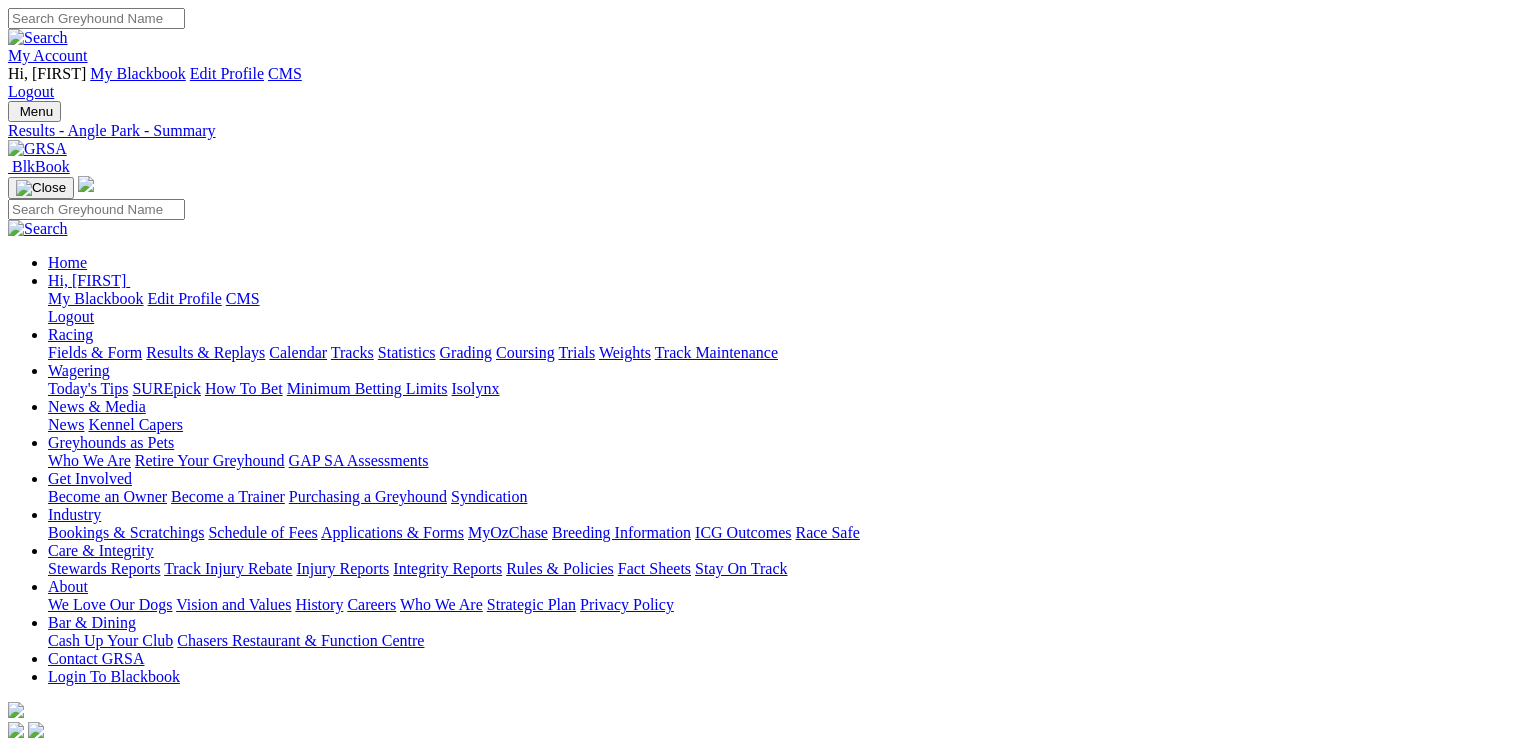 scroll, scrollTop: 0, scrollLeft: 0, axis: both 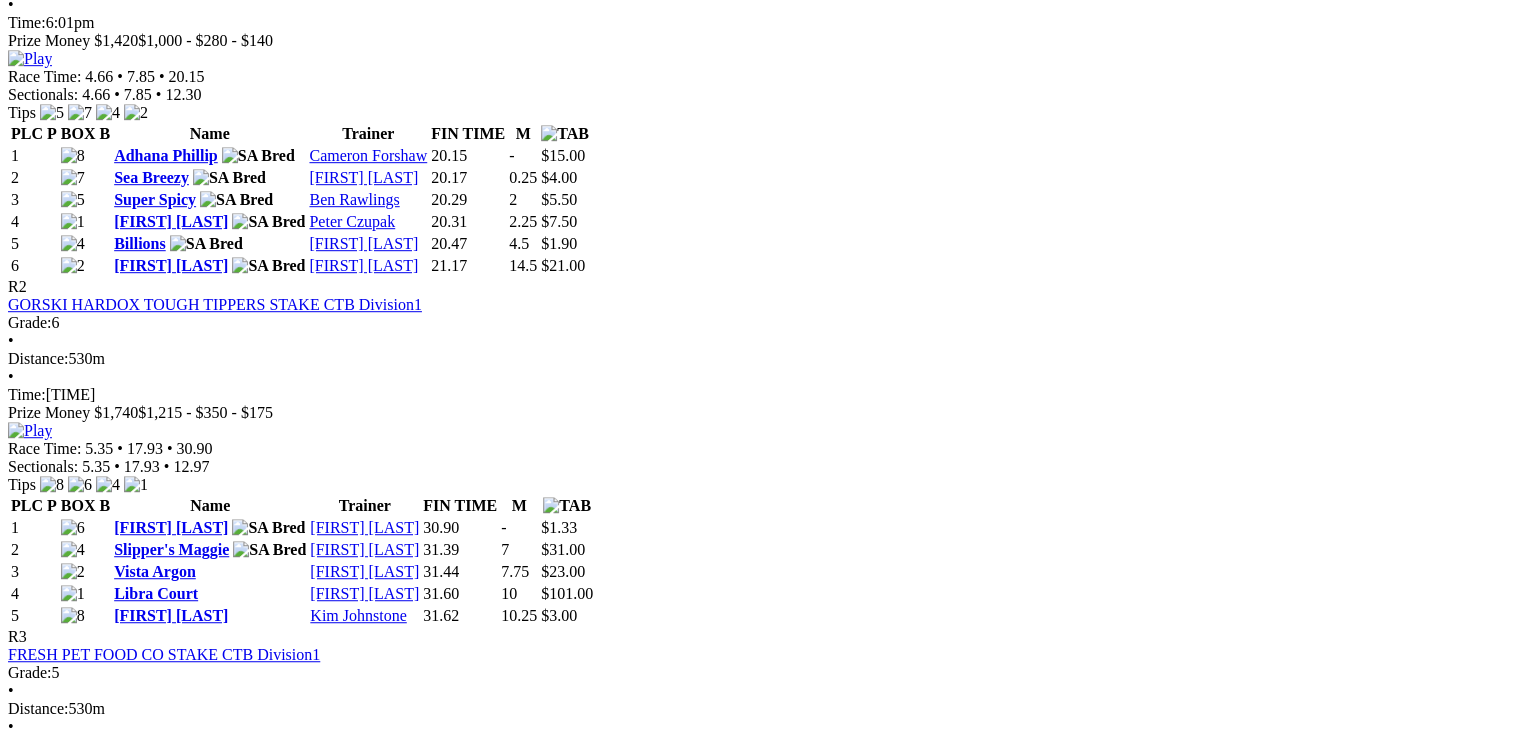 click on "THE DOGCAST STAKE CTB Division1" at bounding box center (141, 1354) 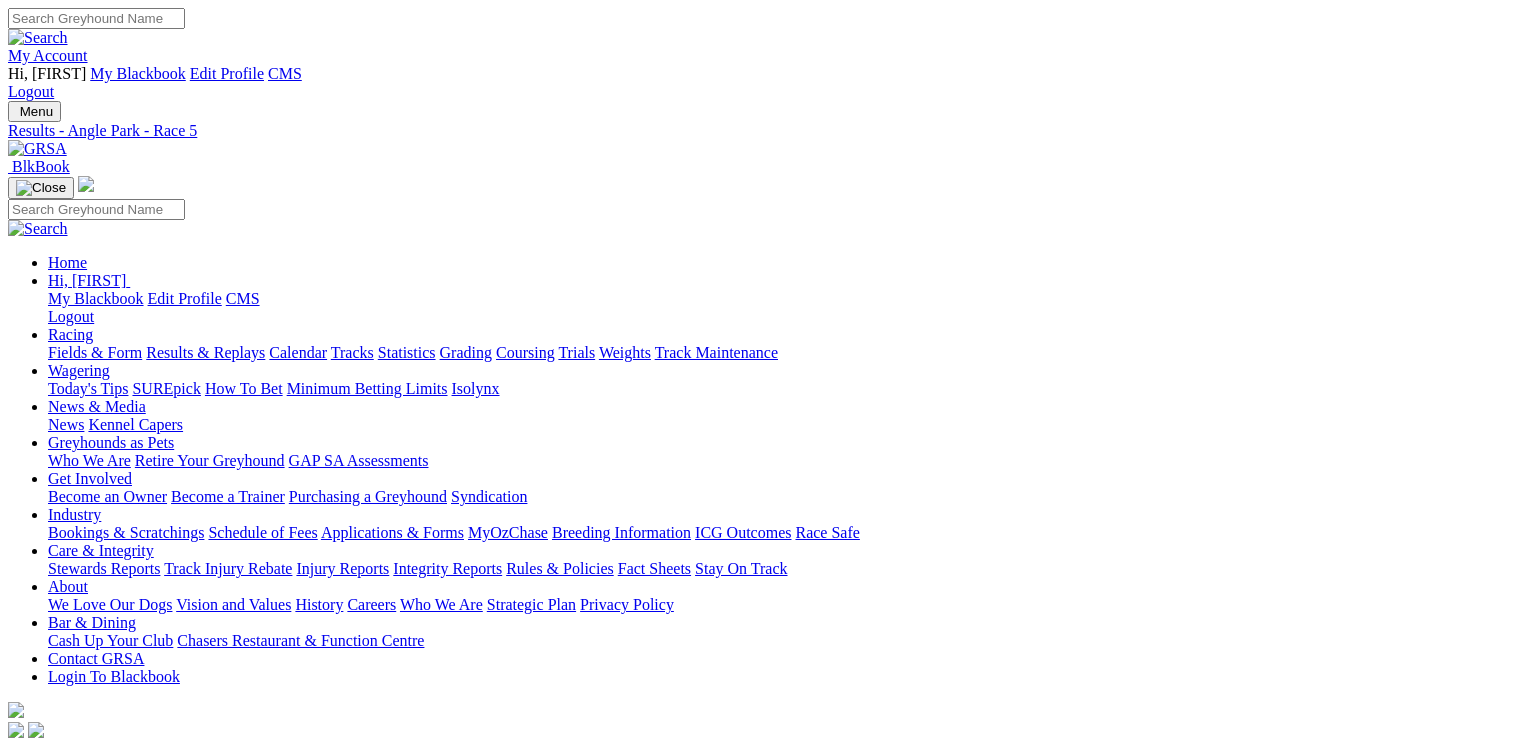 scroll, scrollTop: 0, scrollLeft: 0, axis: both 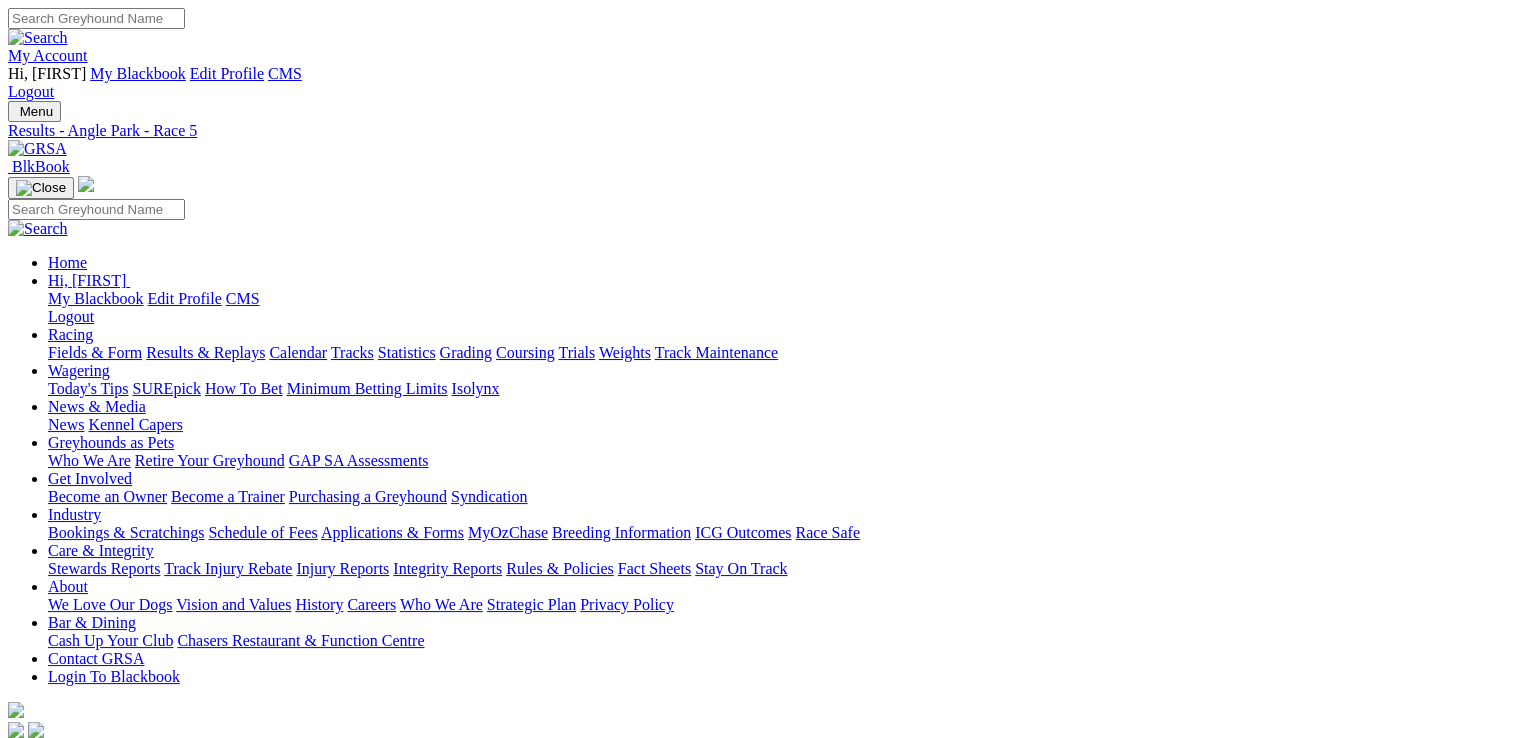 click on "PHOTO FINISH" at bounding box center [756, 1956] 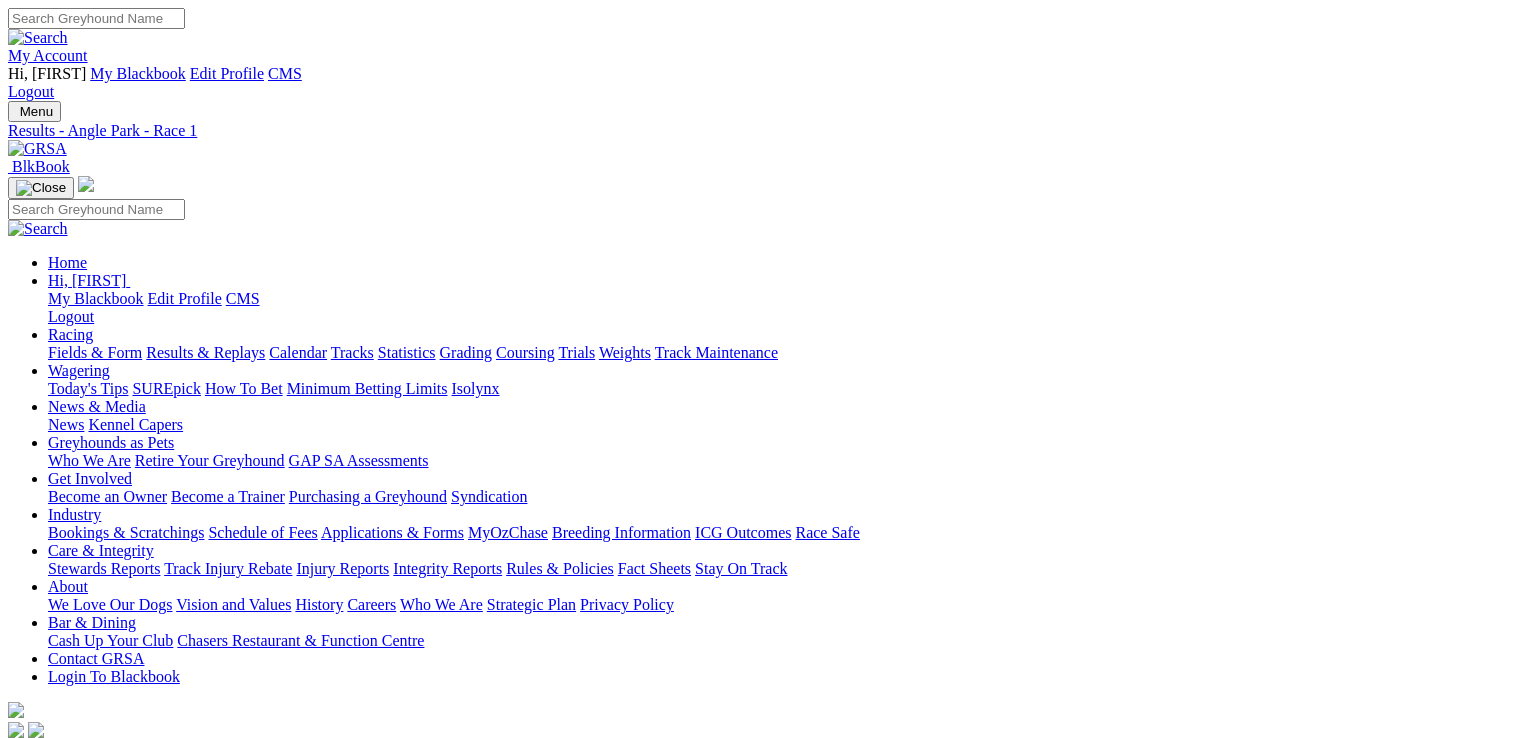 scroll, scrollTop: 0, scrollLeft: 0, axis: both 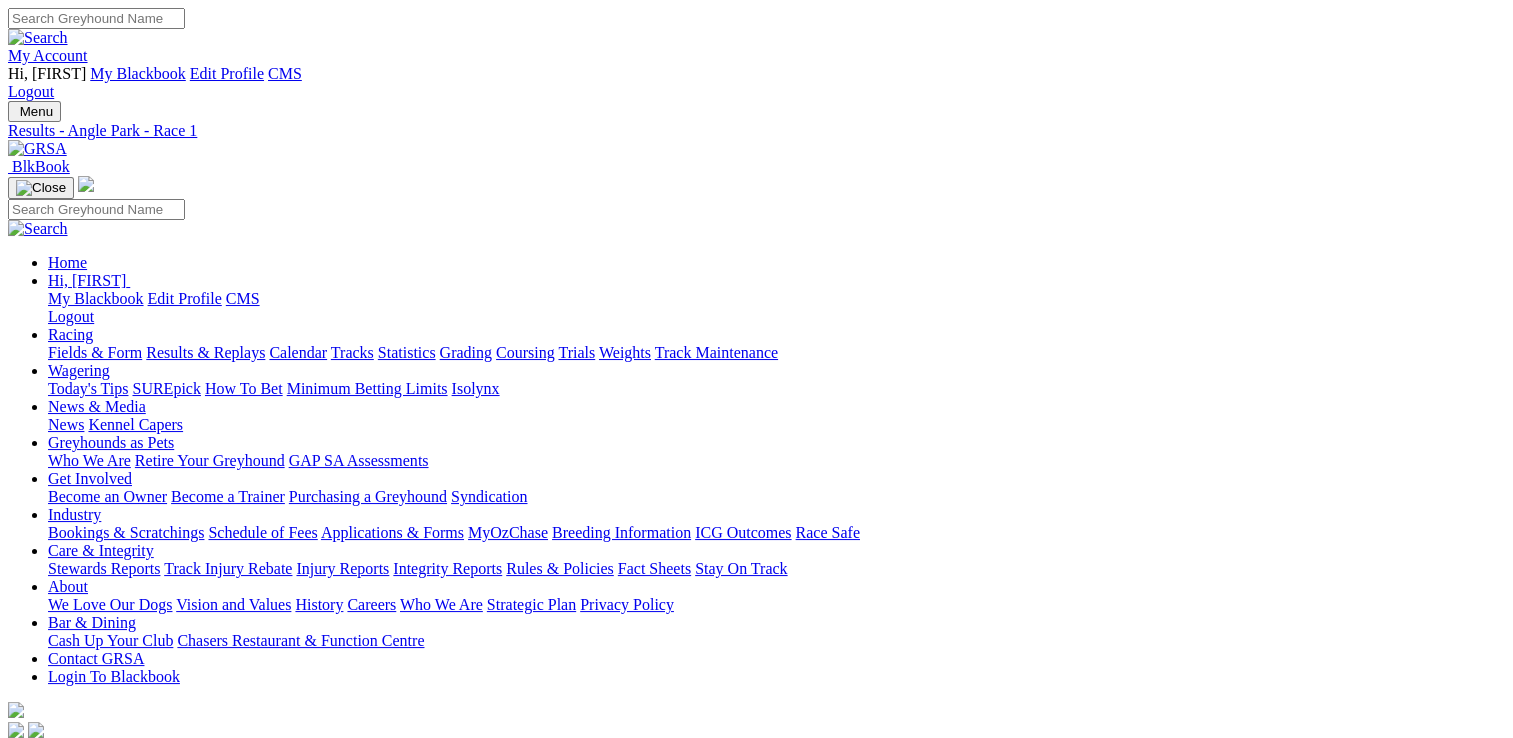 click on "My Account
Hi, Joshua
My Blackbook
Edit Profile
CMS
Logout
Menu
Results - Angle Park - Race 1
BlkBook
Home CMS" at bounding box center [756, 2494] 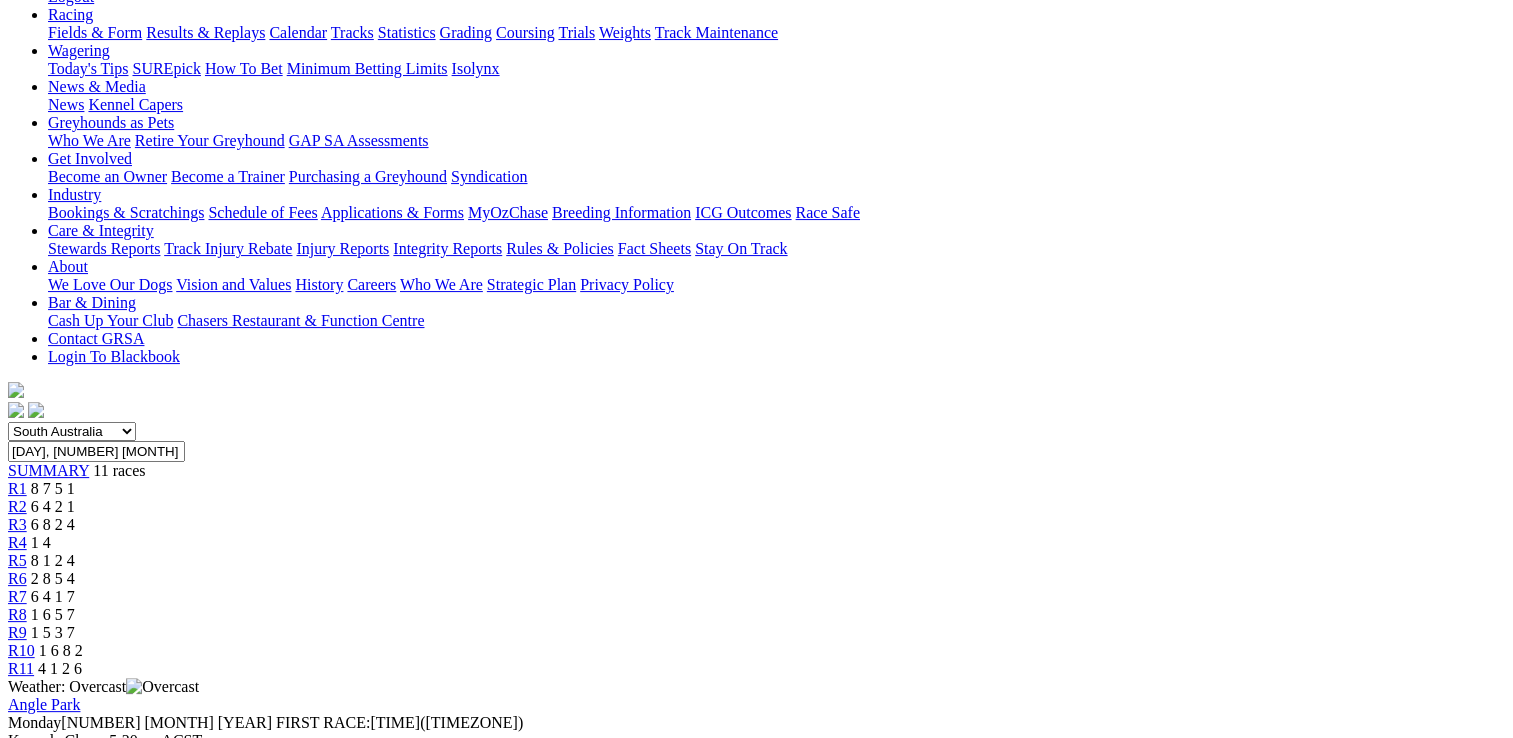 scroll, scrollTop: 280, scrollLeft: 0, axis: vertical 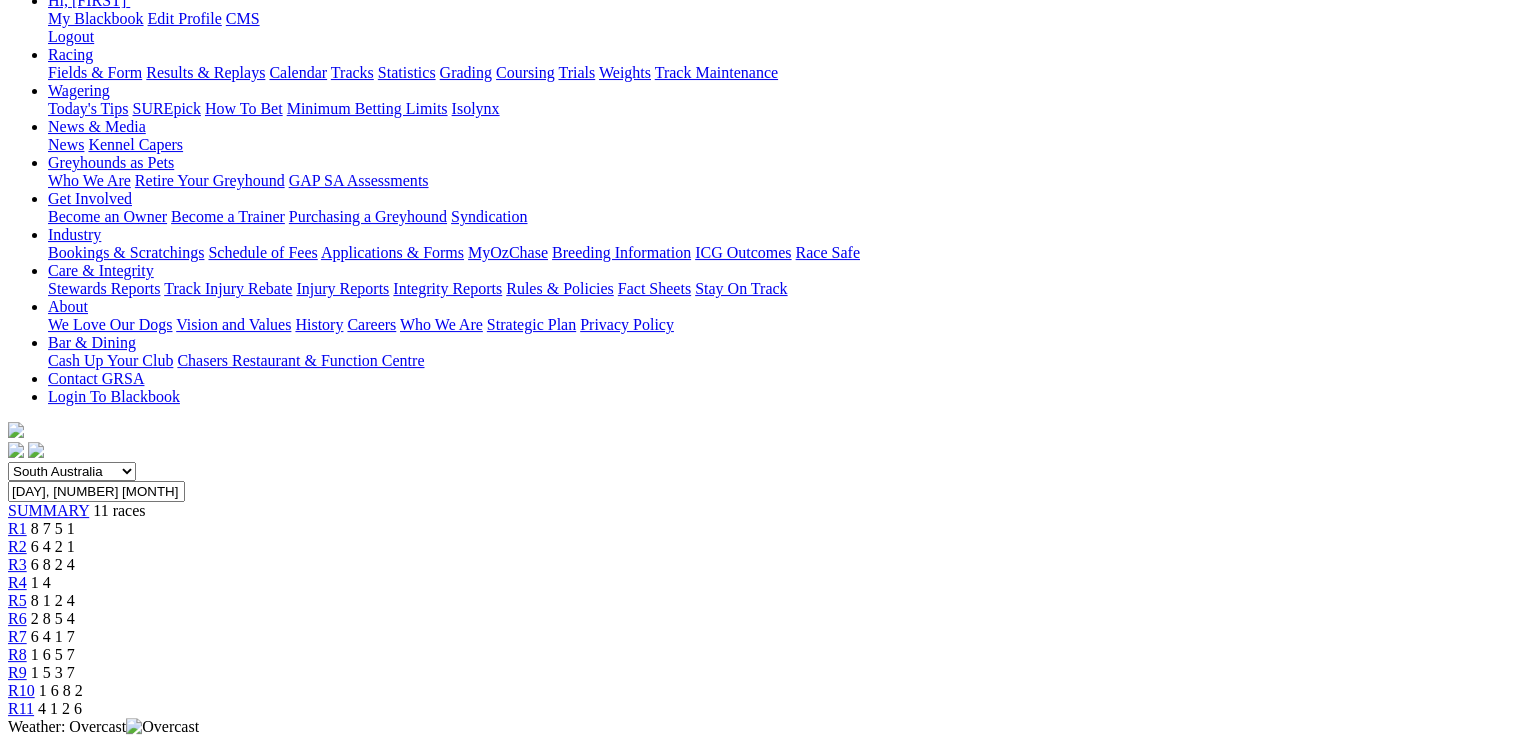 click at bounding box center (146, 1611) 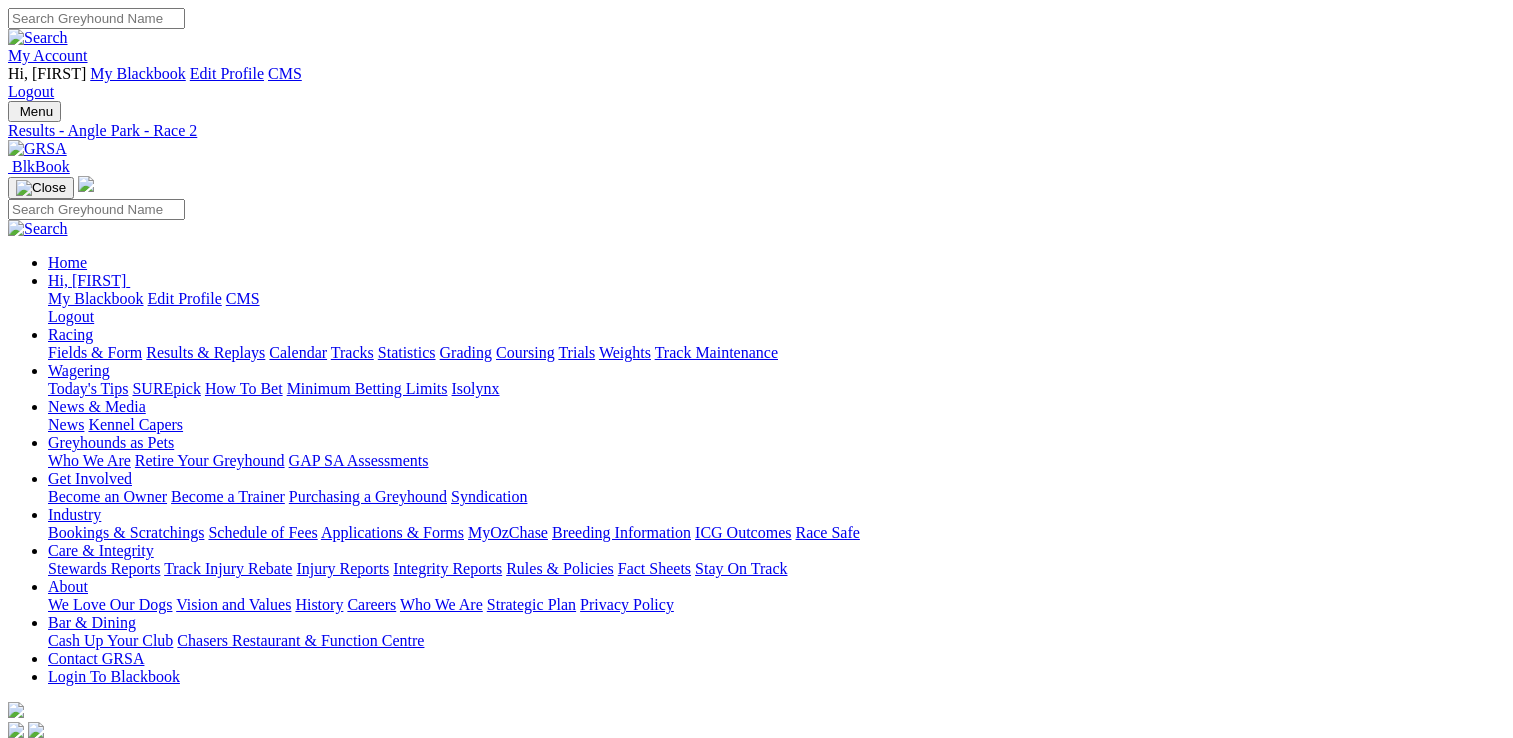 scroll, scrollTop: 0, scrollLeft: 0, axis: both 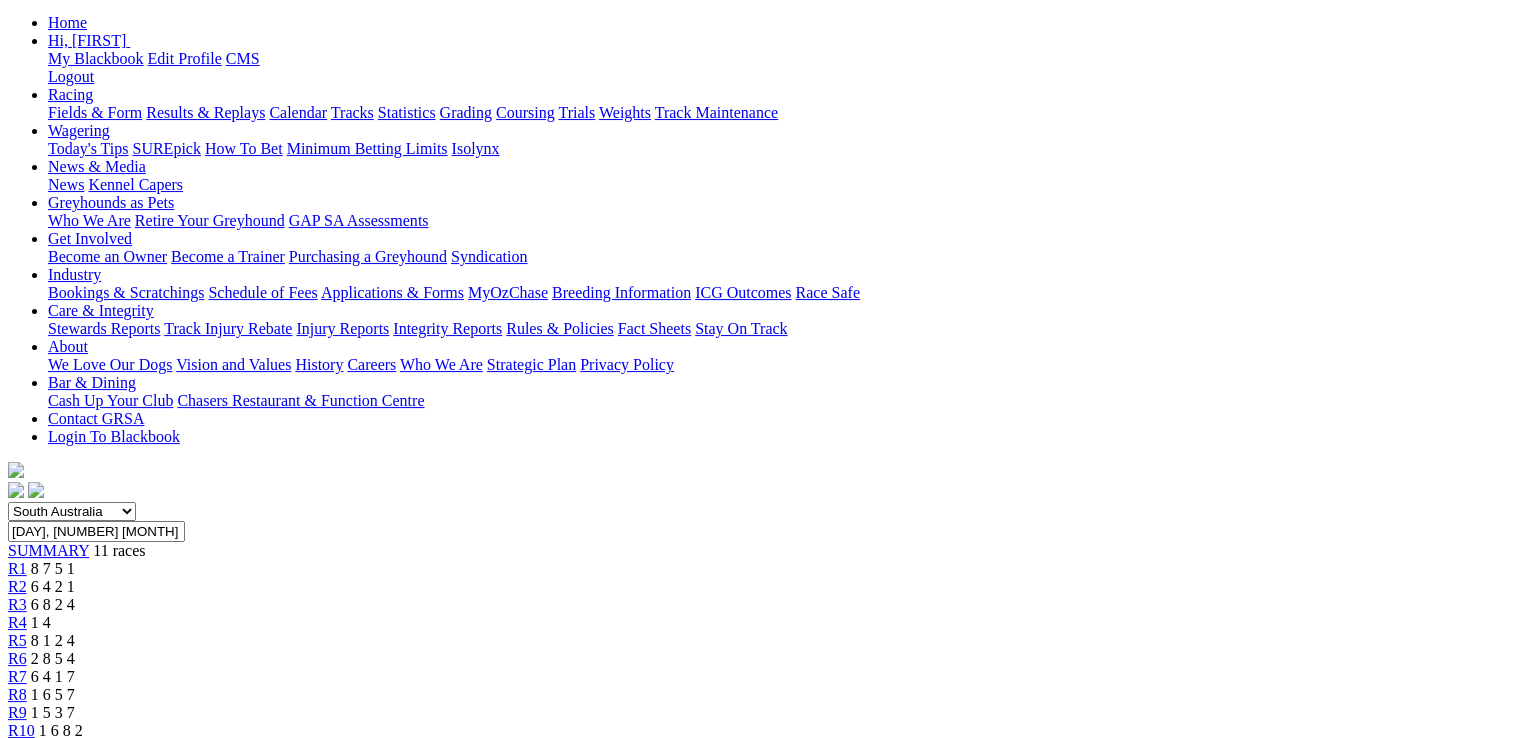 click on "R3
6 8 2 4" at bounding box center (756, 605) 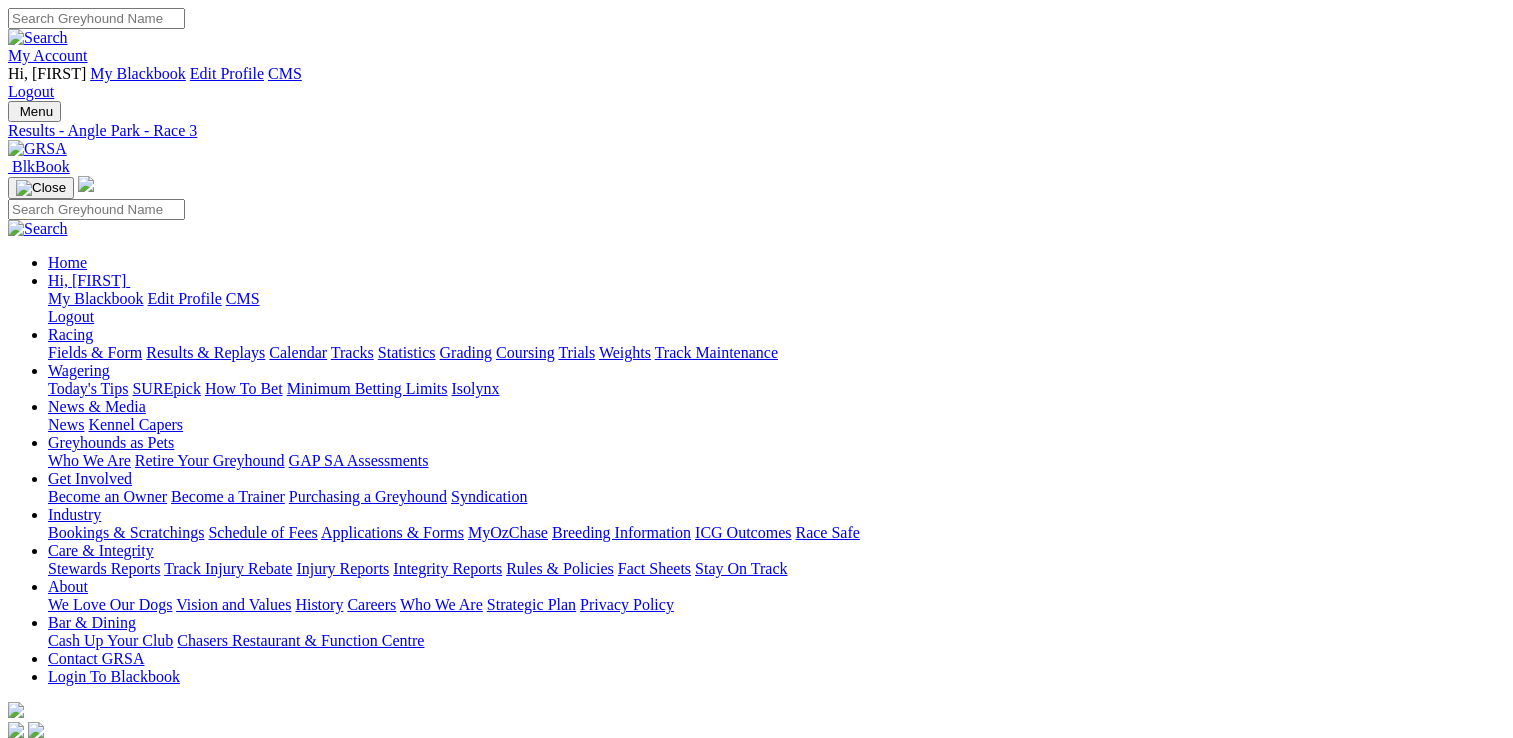 scroll, scrollTop: 0, scrollLeft: 0, axis: both 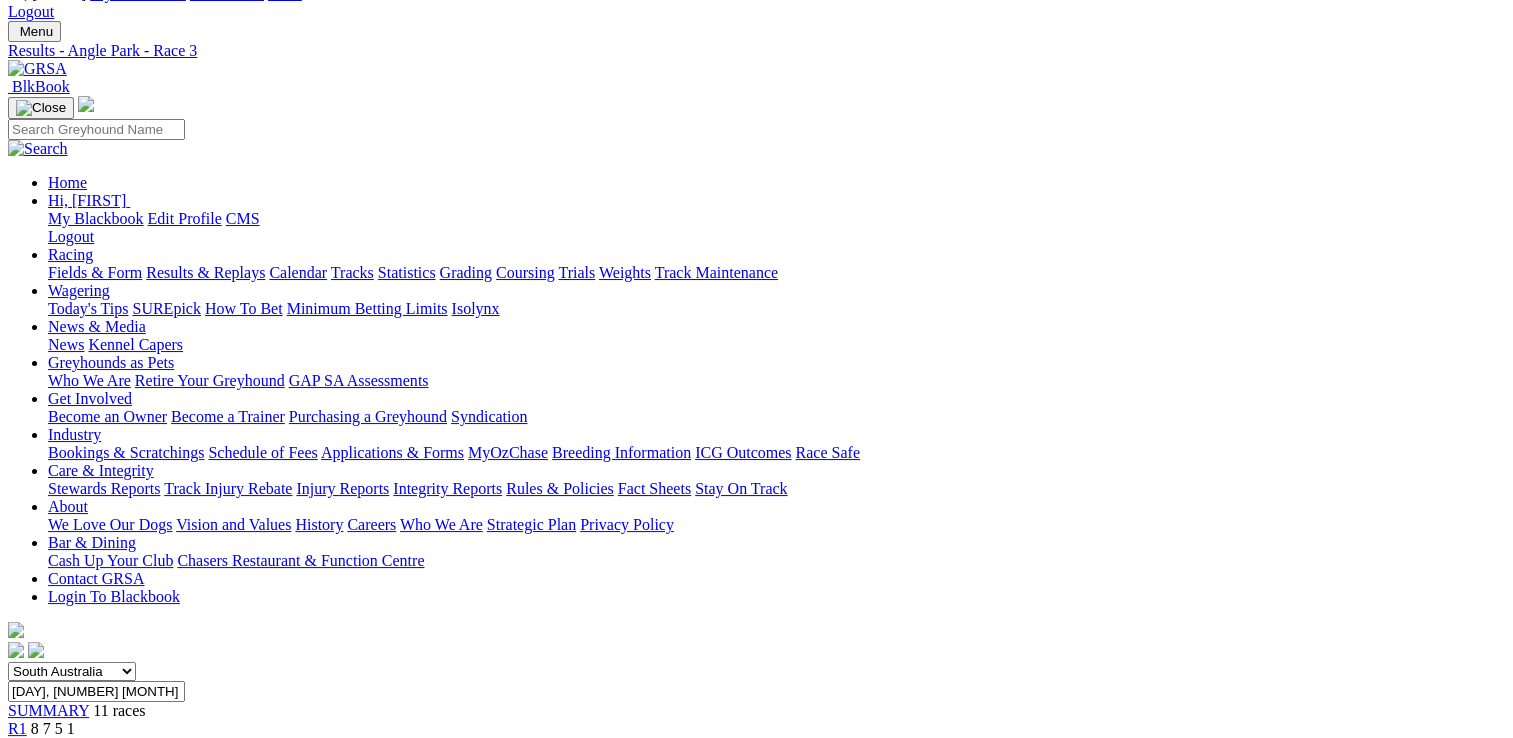 click on "1 4" at bounding box center [41, 782] 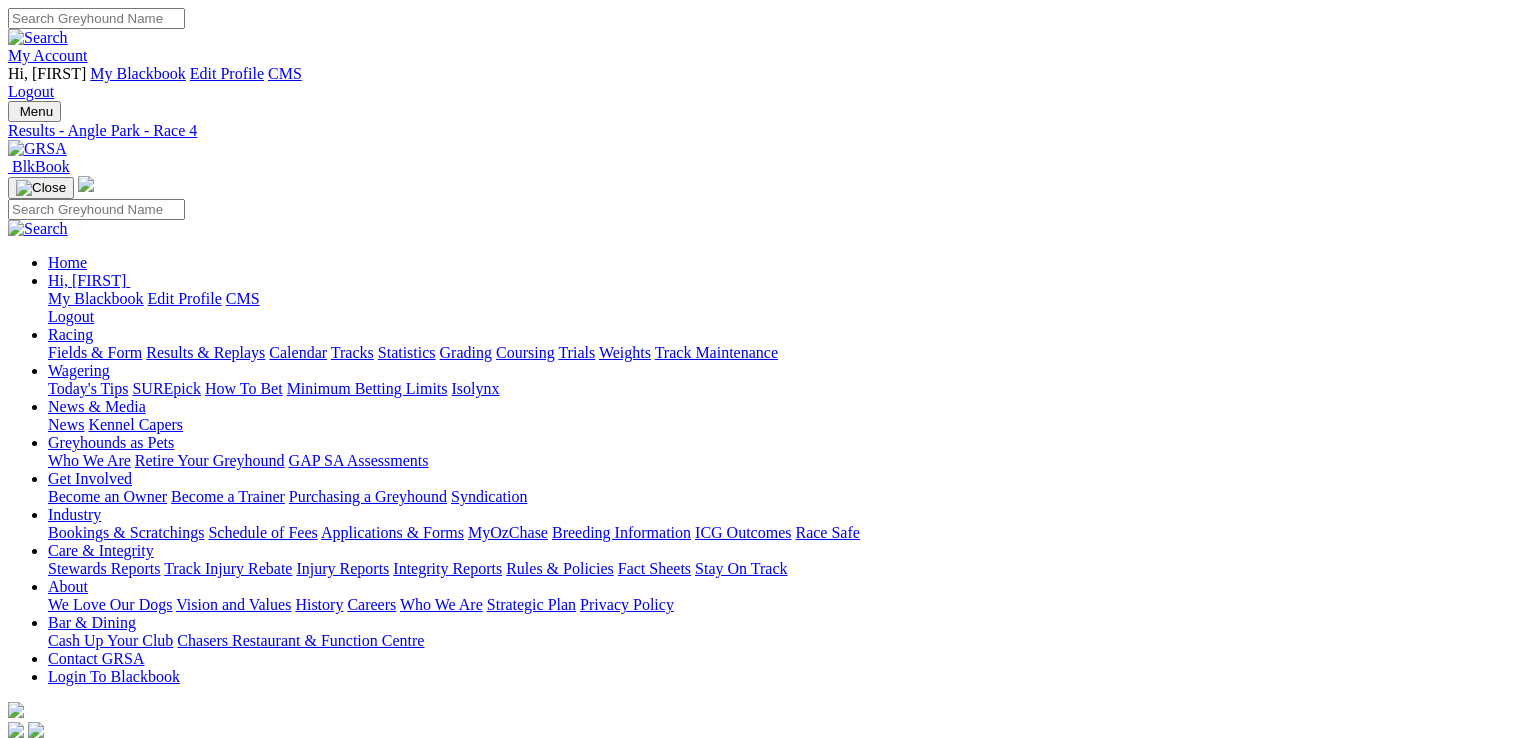 scroll, scrollTop: 0, scrollLeft: 0, axis: both 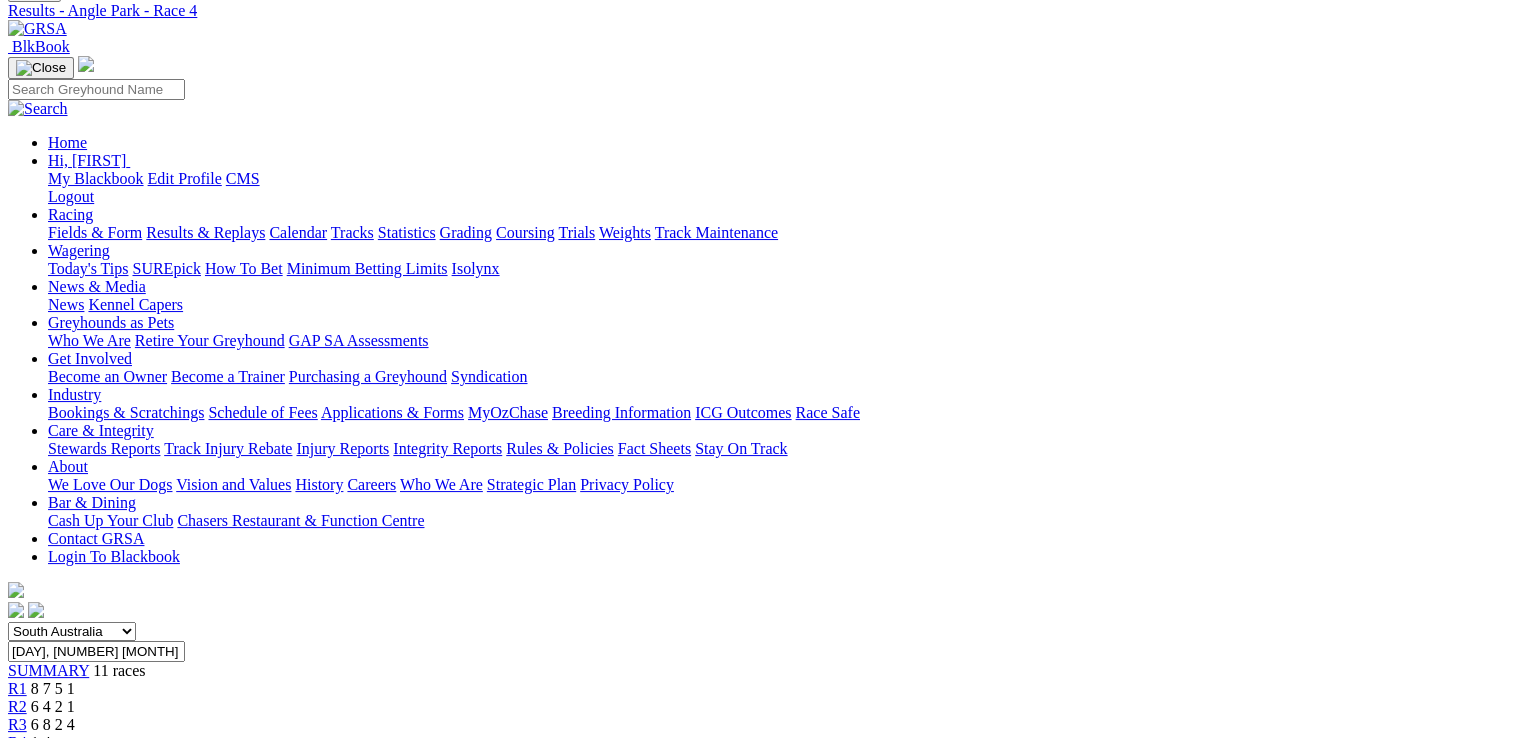 click on "[NUMBER] [NUMBER] [NUMBER] [NUMBER]" at bounding box center [756, 761] 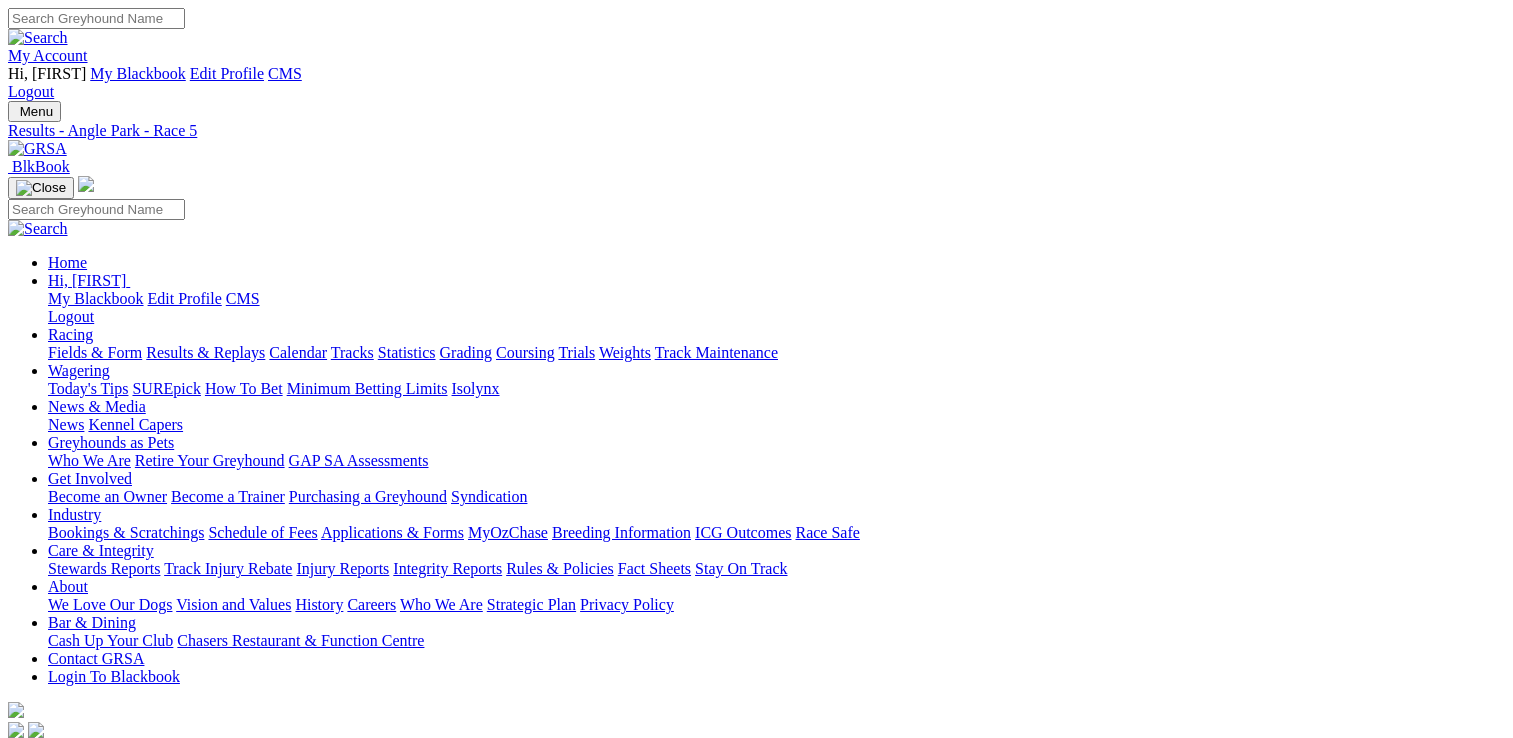 scroll, scrollTop: 0, scrollLeft: 0, axis: both 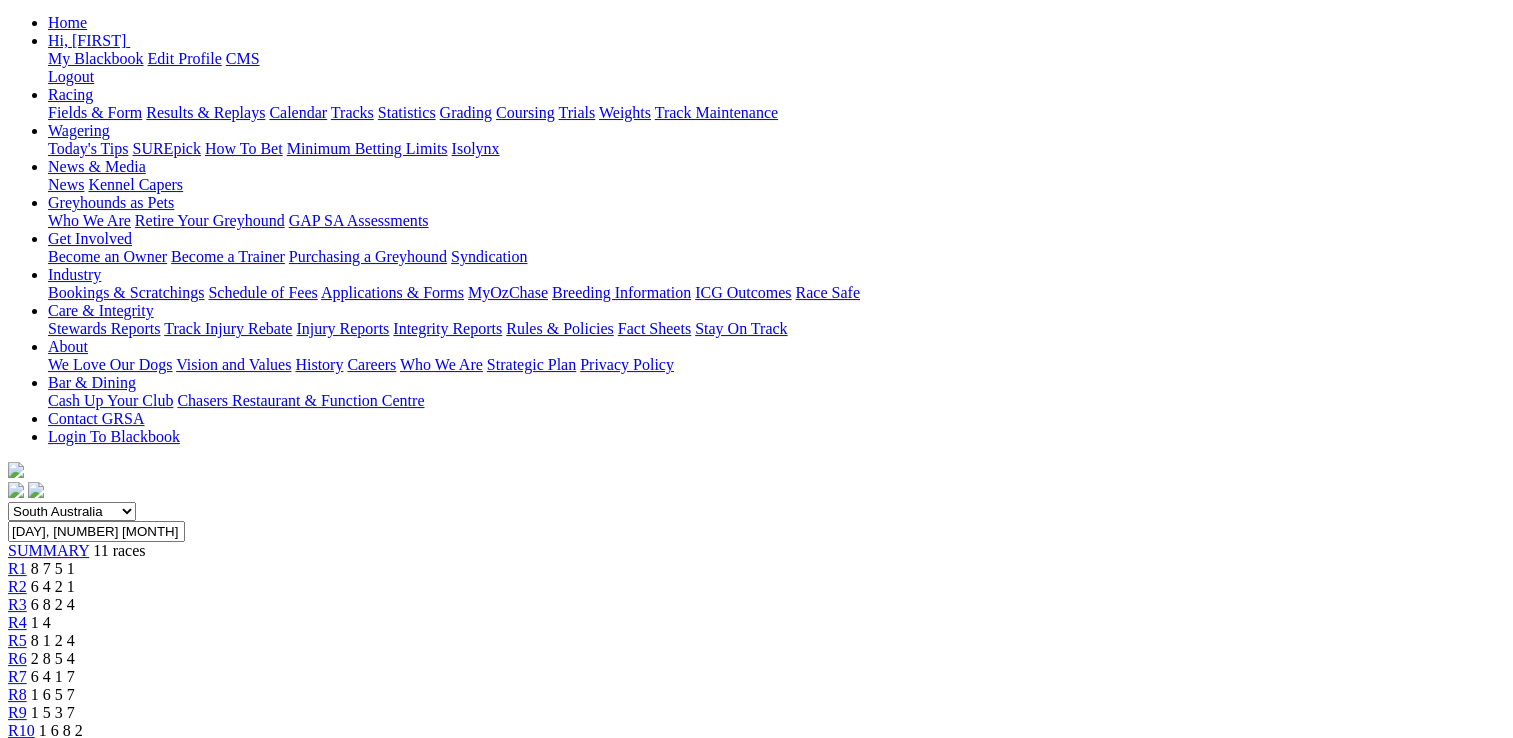 click on "2 8 5 4" at bounding box center (53, 658) 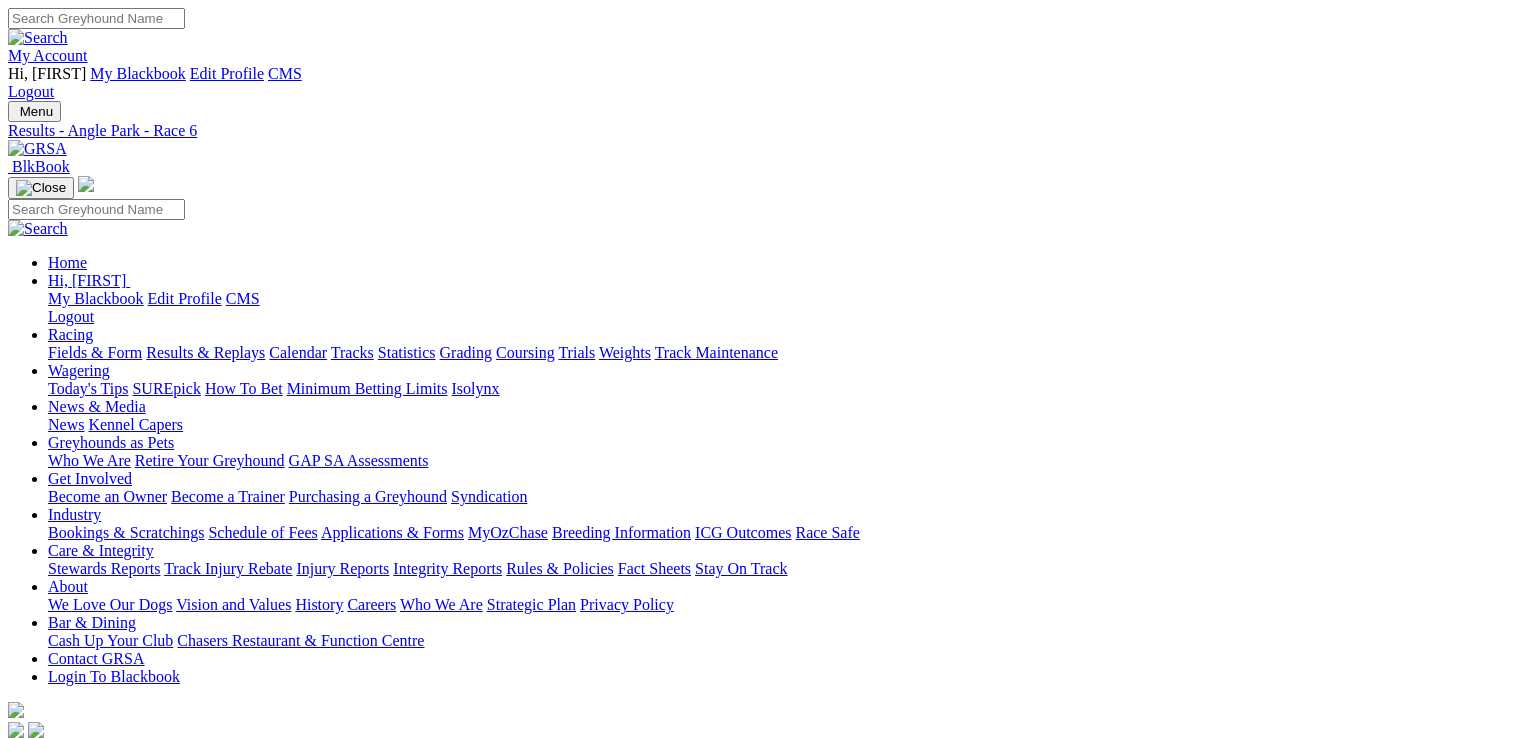 scroll, scrollTop: 0, scrollLeft: 0, axis: both 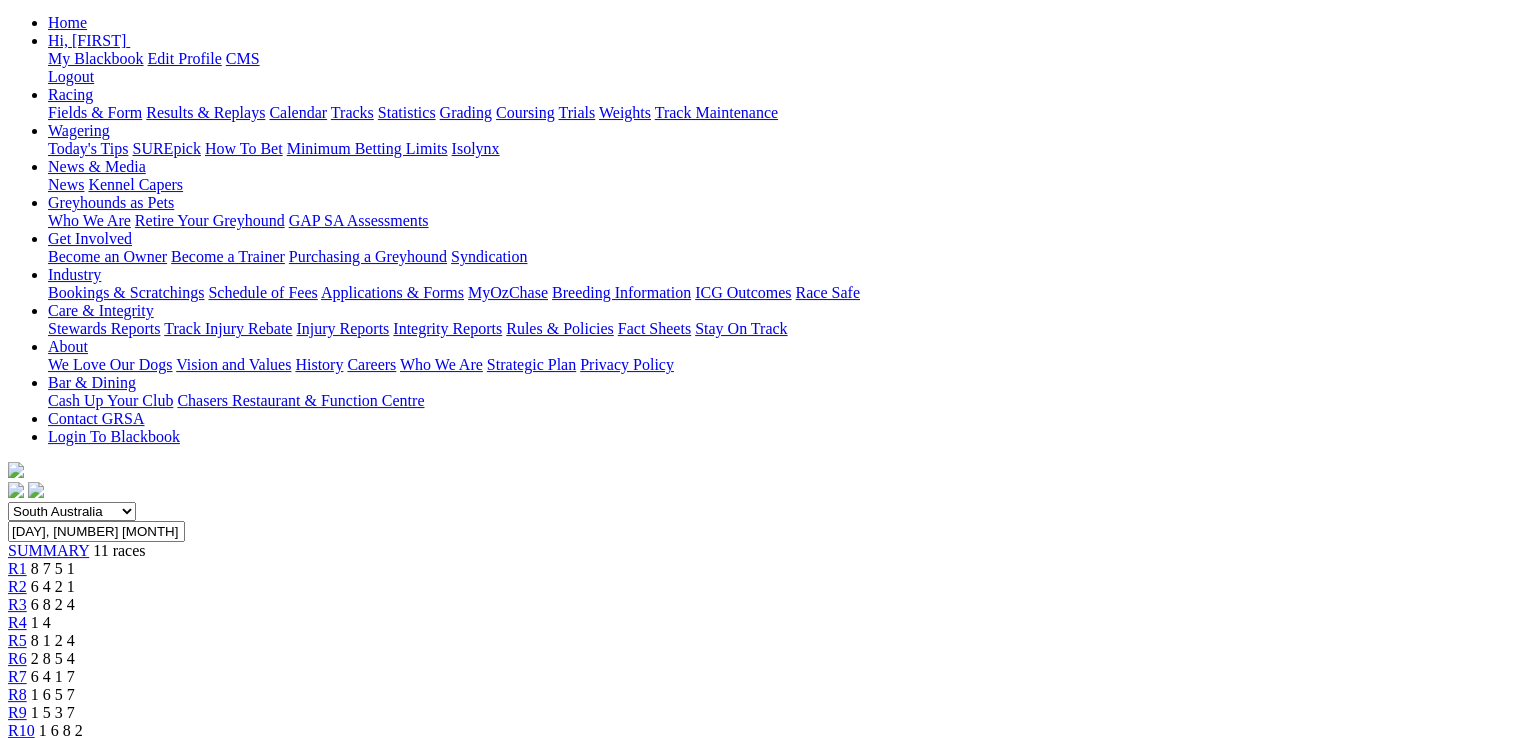 click on "South Australia
New South Wales
Northern Territory
Queensland
Tasmania
Victoria
Western Australia
Monday, 4 Aug 2025
SUMMARY
11 races
R1
8 7 5 1
R2
6 4 2 1
R3
6 8 2 4
R4
1 4
R5
8 1 2 4
R6
2 8 5 4
R7
6 4 1 7
R8
1 6 5 7 R9 R10" at bounding box center (756, 630) 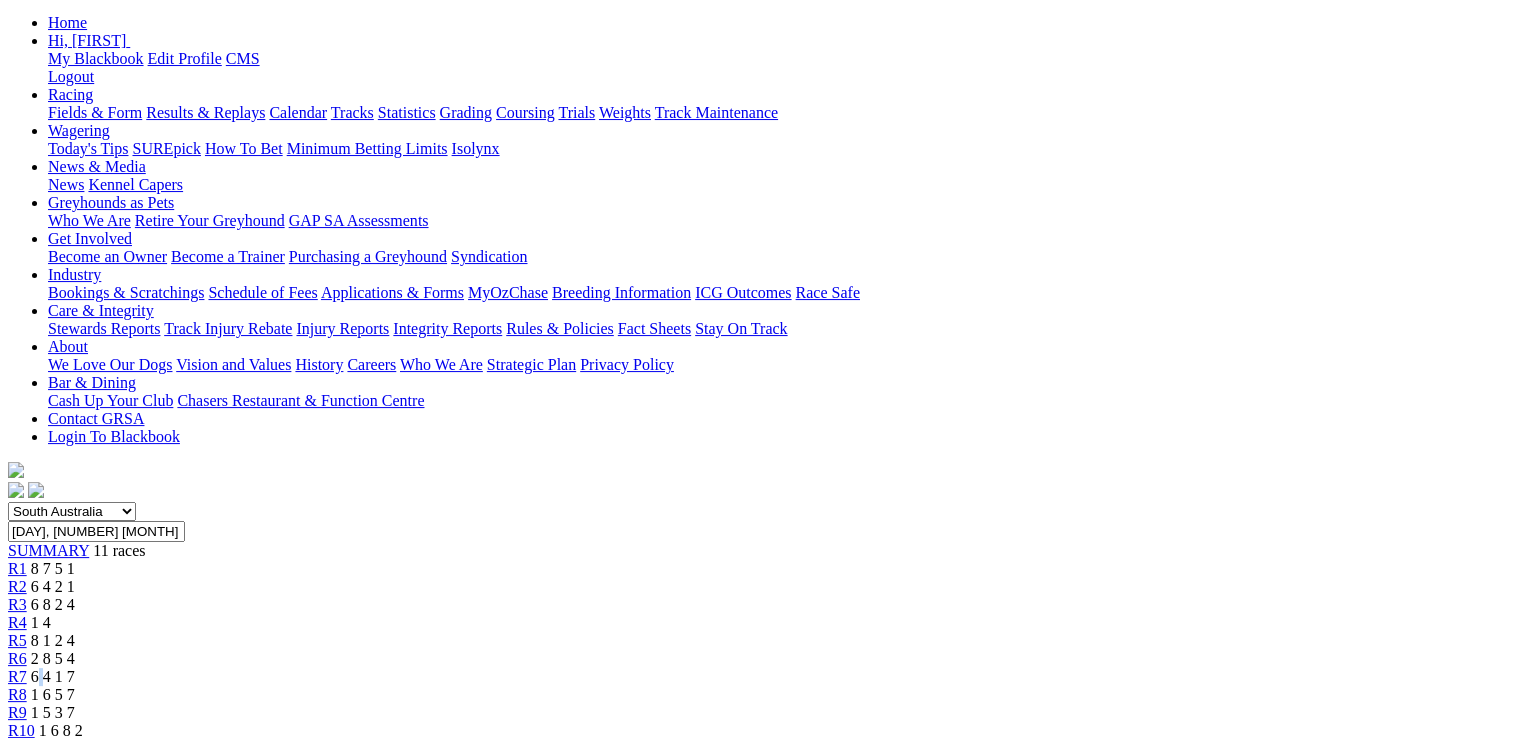 click on "South Australia
New South Wales
Northern Territory
Queensland
Tasmania
Victoria
Western Australia
Monday, 4 Aug 2025
SUMMARY
11 races
R1
8 7 5 1
R2
6 4 2 1
R3
6 8 2 4
R4
1 4
R5
8 1 2 4
R6
2 8 5 4
R7
6 4 1 7
R8
1 6 5 7 R9 R10" at bounding box center [756, 630] 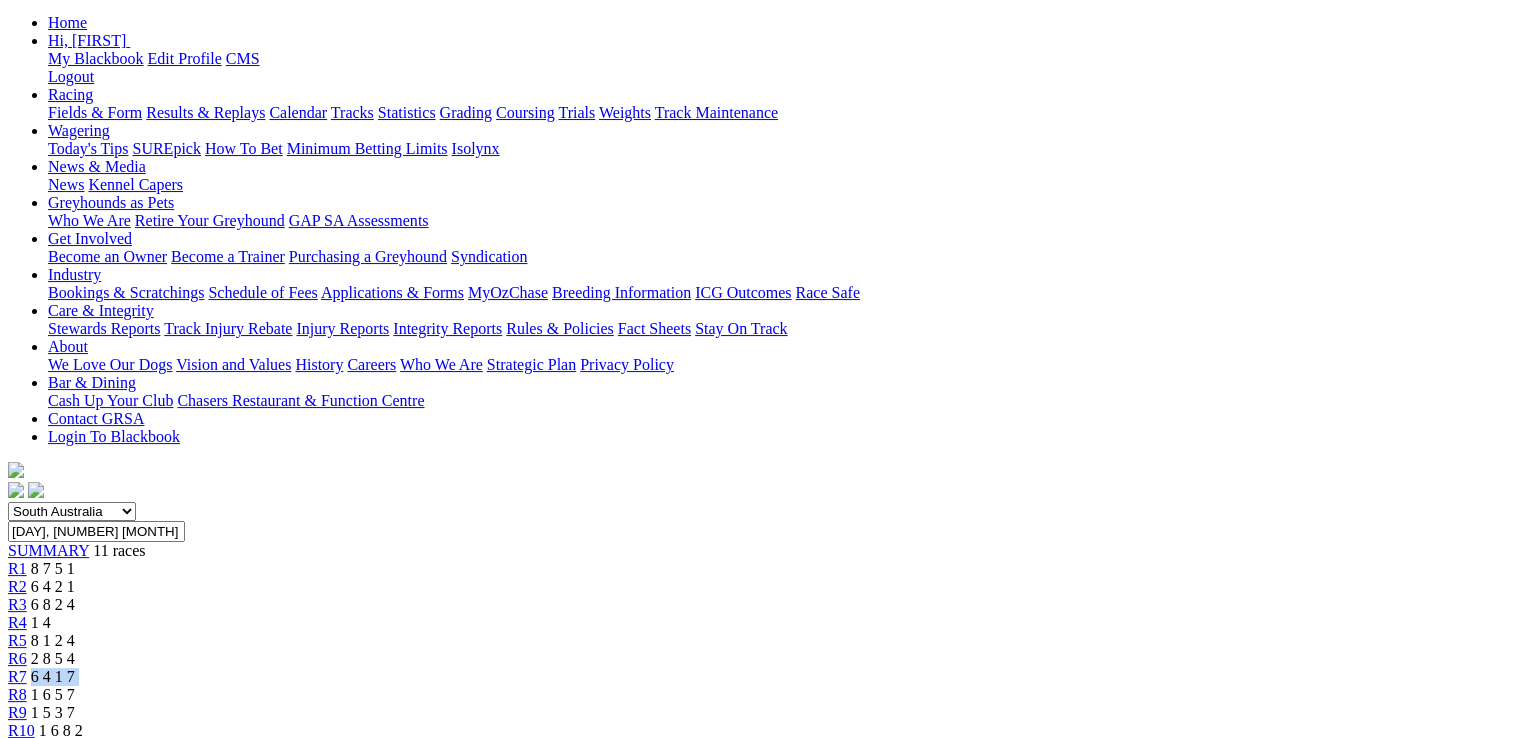 click on "South Australia
New South Wales
Northern Territory
Queensland
Tasmania
Victoria
Western Australia
Monday, 4 Aug 2025
SUMMARY
11 races
R1
8 7 5 1
R2
6 4 2 1
R3
6 8 2 4
R4
1 4
R5
8 1 2 4
R6
2 8 5 4
R7
6 4 1 7
R8
1 6 5 7 R9 R10" at bounding box center (756, 630) 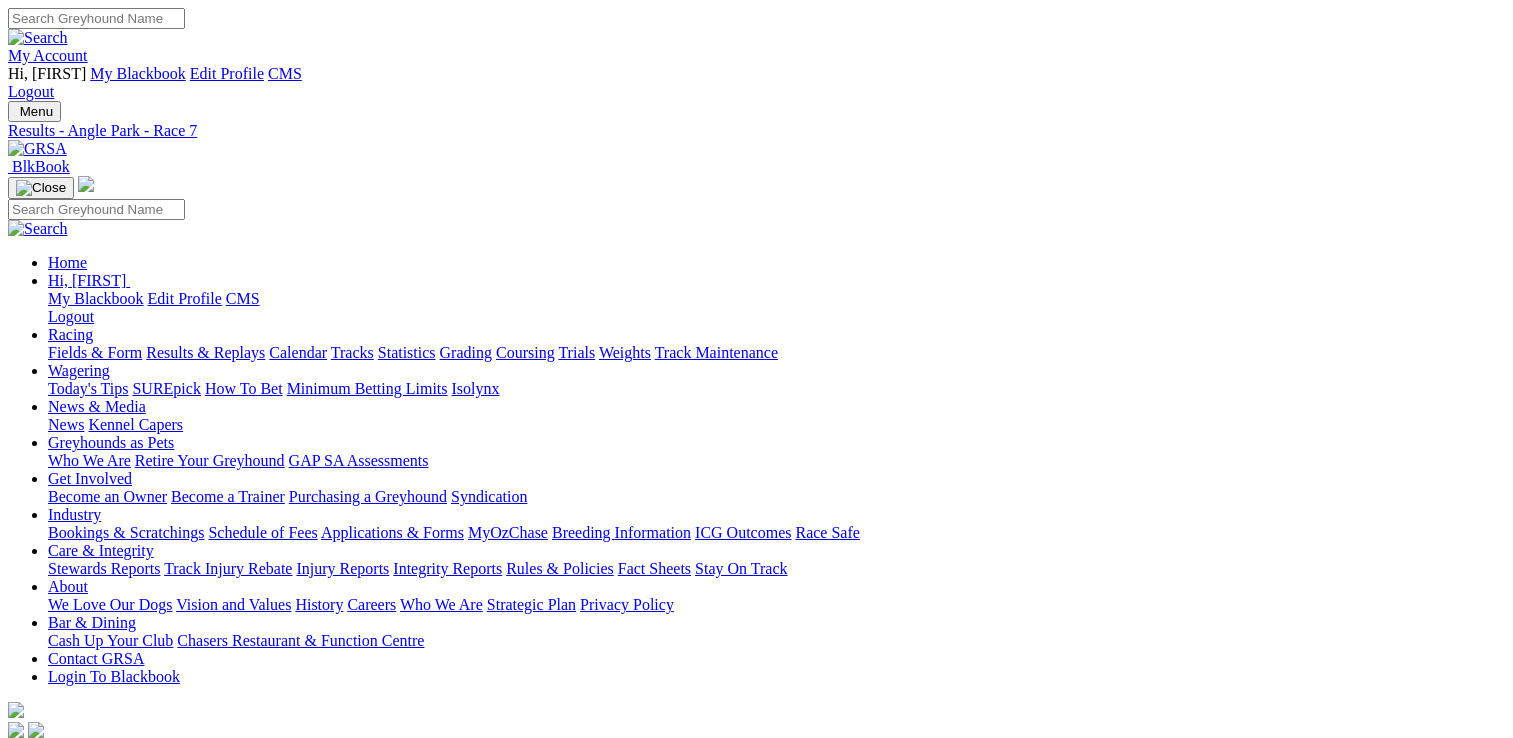 scroll, scrollTop: 0, scrollLeft: 0, axis: both 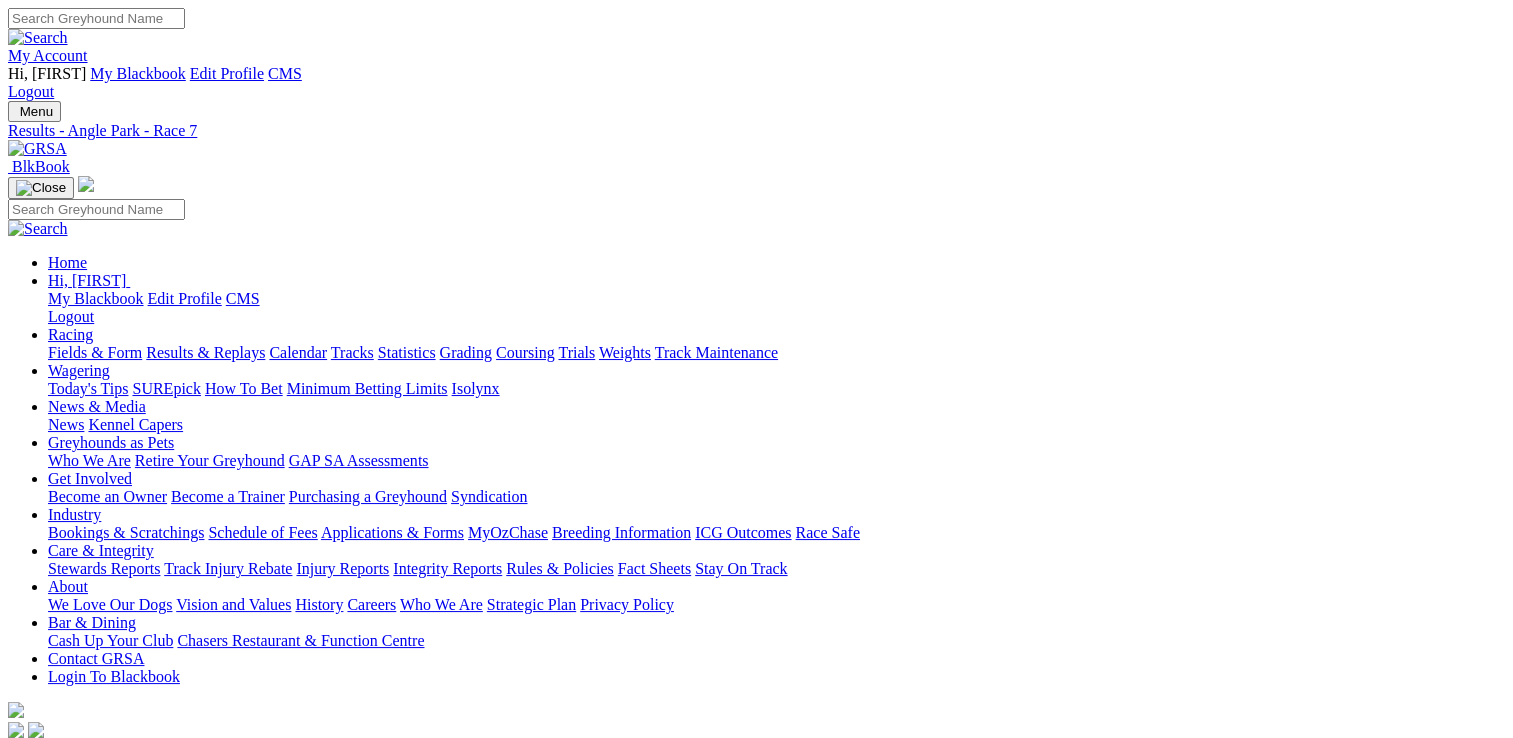 click on "My Account
Hi, [FIRST]
My Blackbook
Edit Profile
CMS
Logout
Menu
Results - Angle Park - Race 7
BlkBook" at bounding box center [756, 2509] 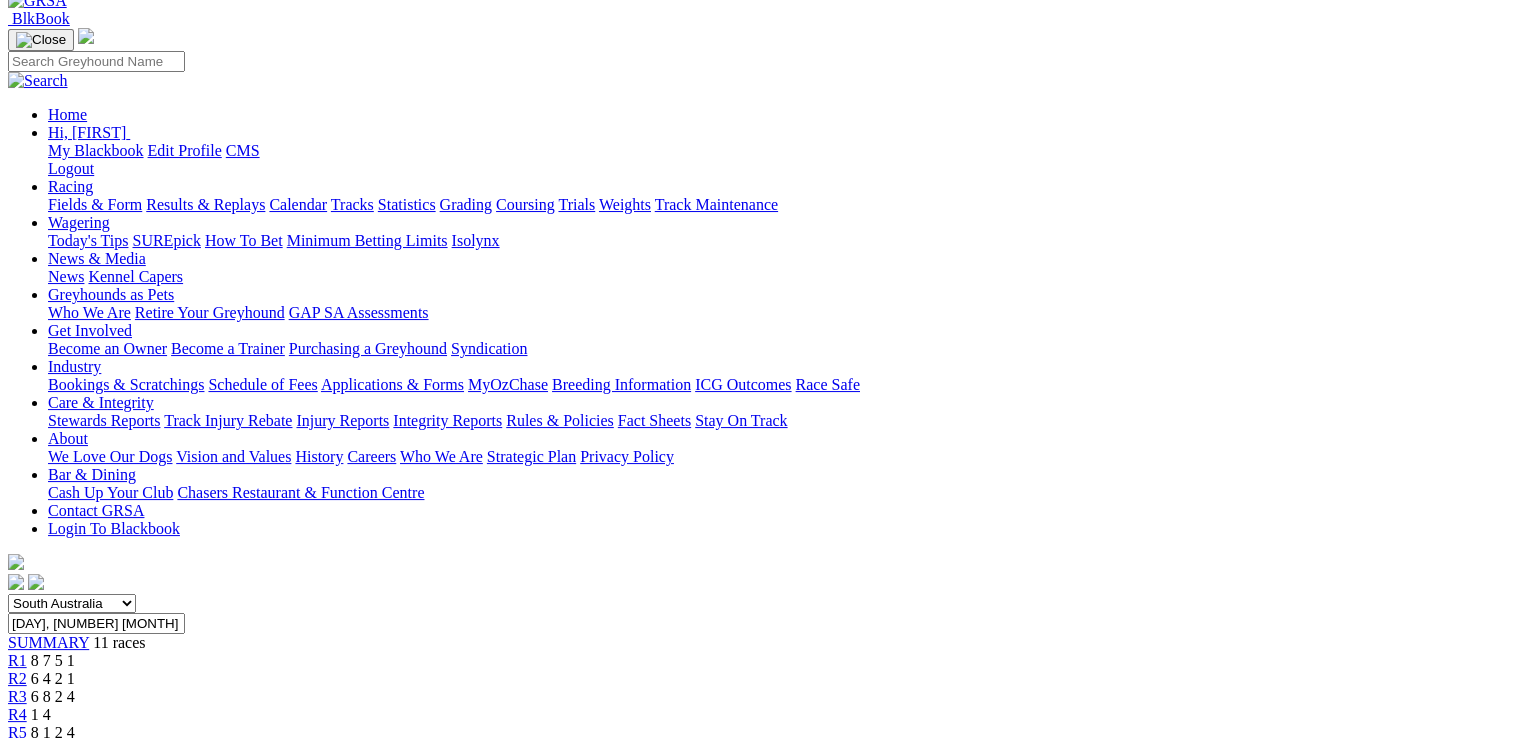 scroll, scrollTop: 120, scrollLeft: 0, axis: vertical 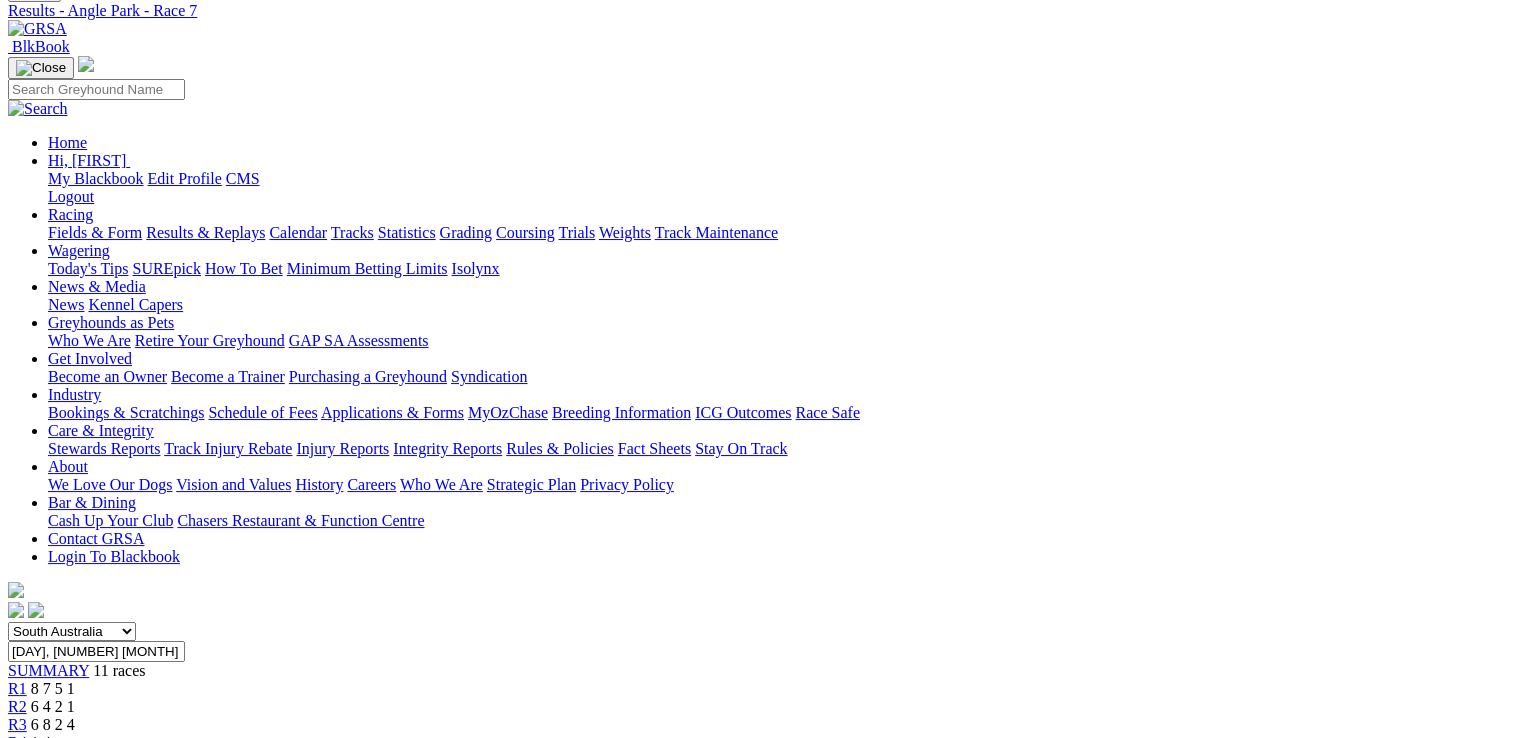 click on "[NUMBER]" at bounding box center (756, 851) 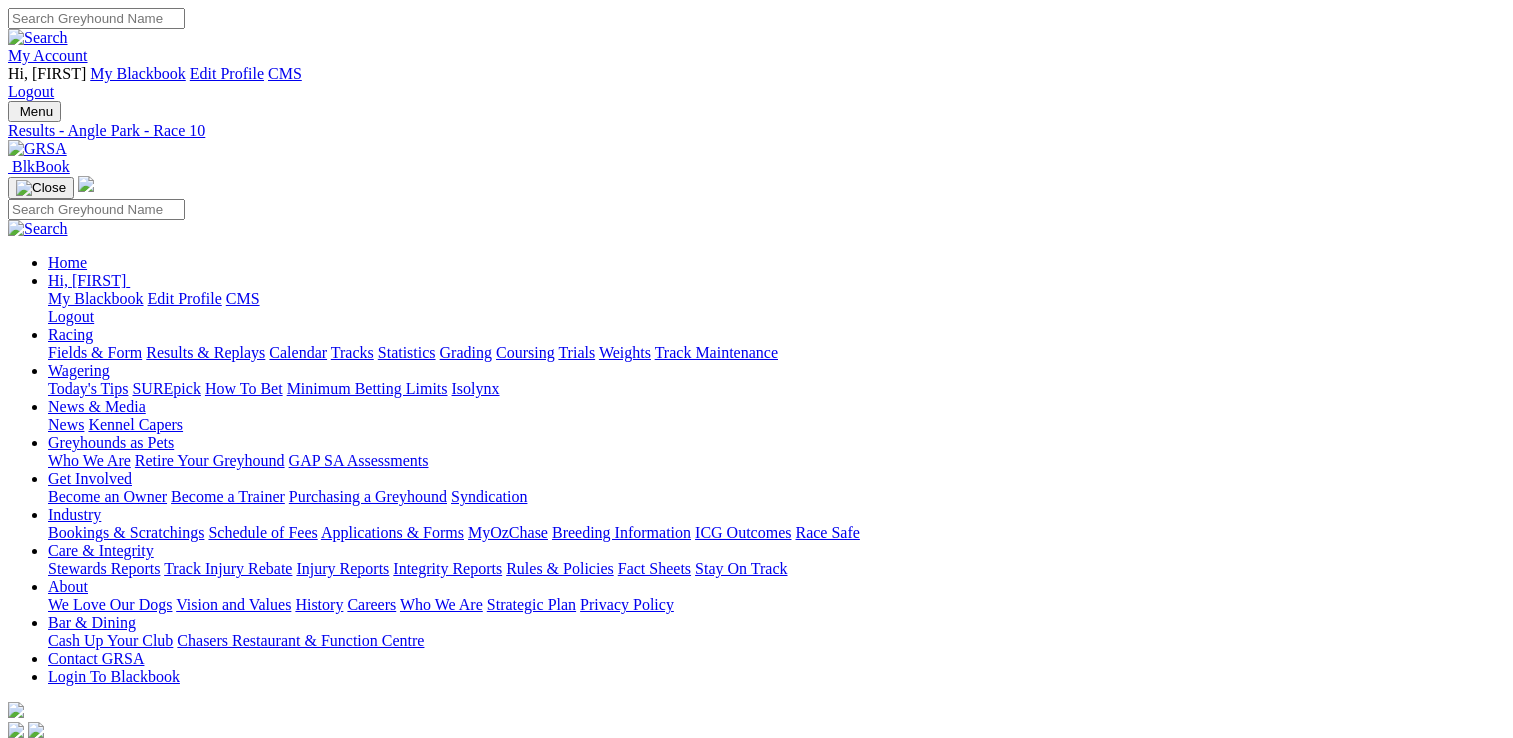 scroll, scrollTop: 0, scrollLeft: 0, axis: both 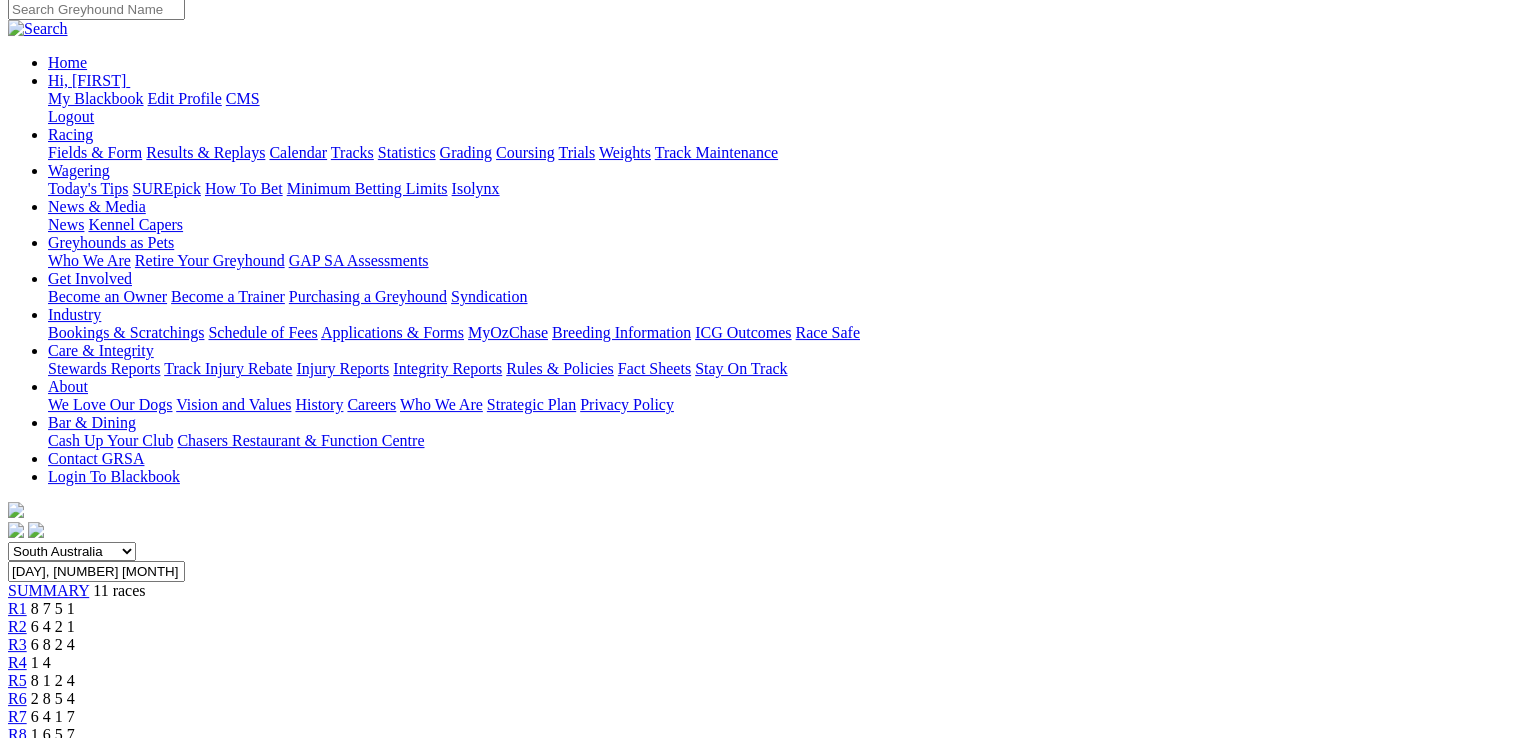 click at bounding box center [146, 1623] 